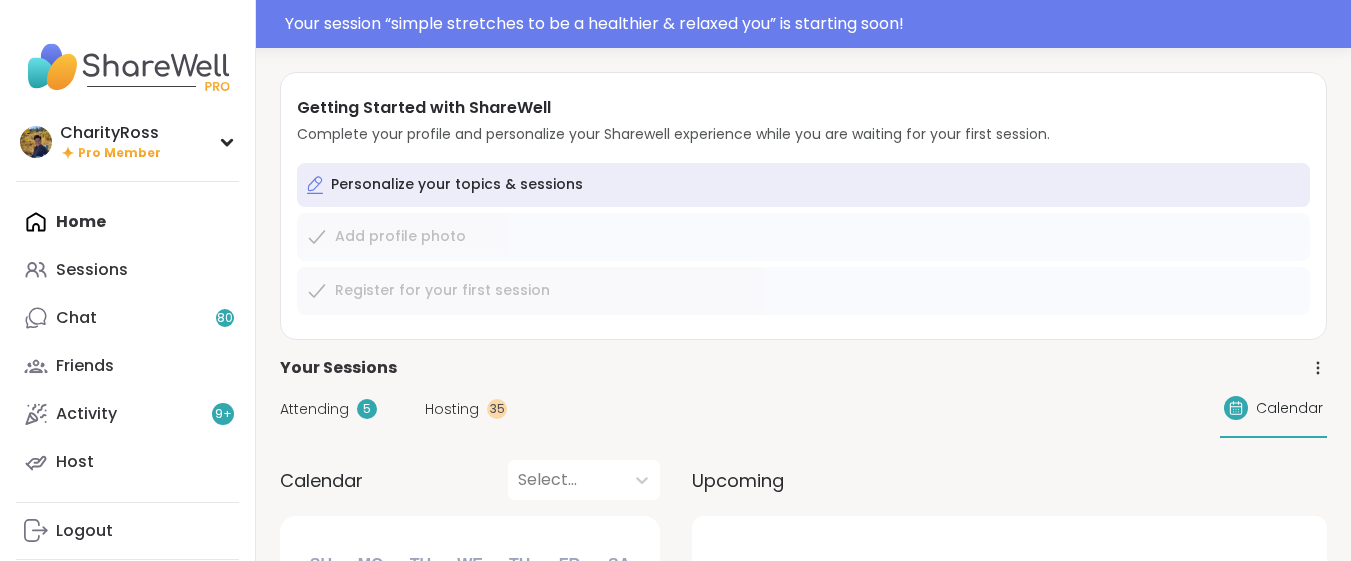 scroll, scrollTop: 0, scrollLeft: 0, axis: both 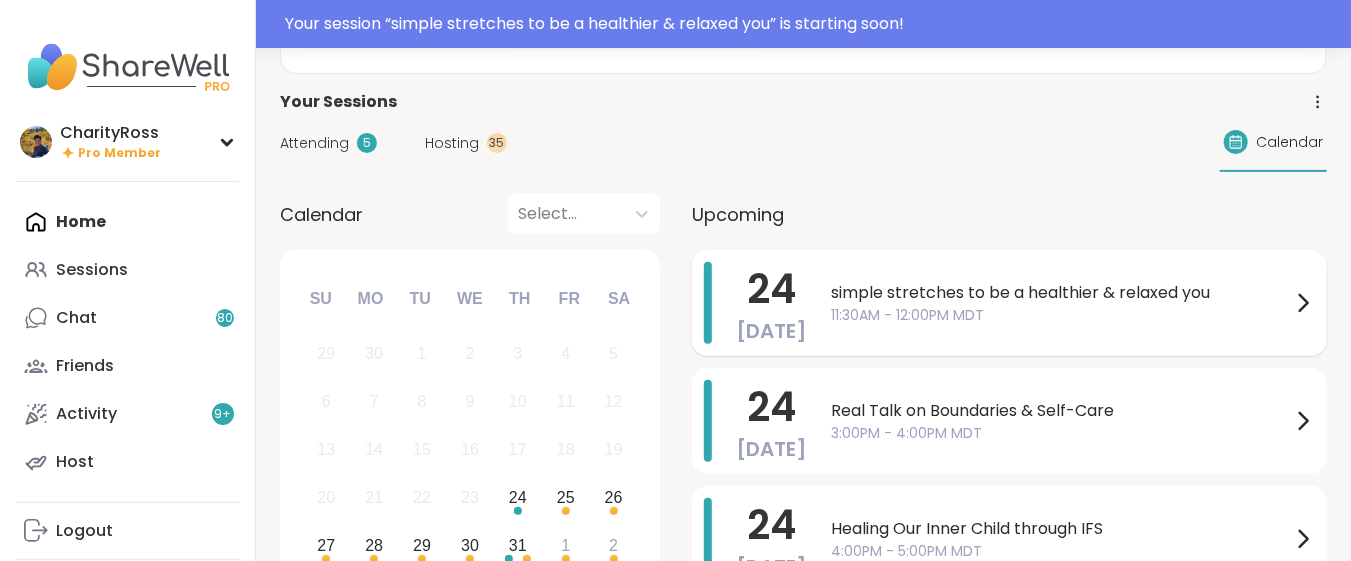 click on "simple stretches to be a healthier & relaxed you" at bounding box center (1061, 293) 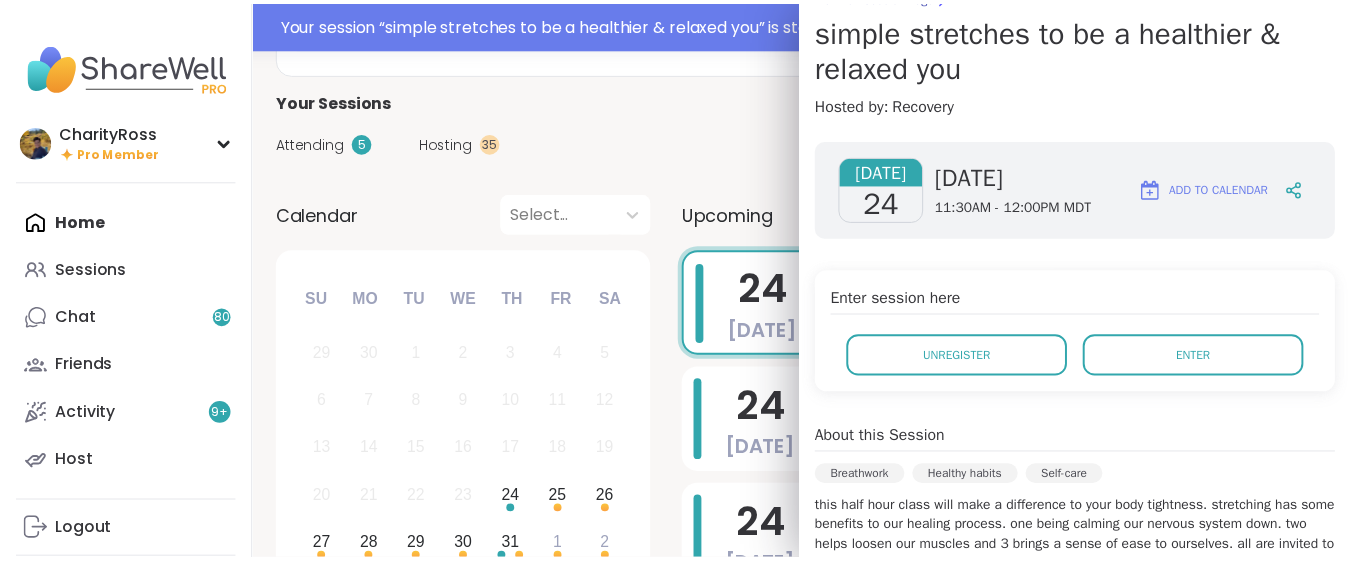 scroll, scrollTop: 133, scrollLeft: 0, axis: vertical 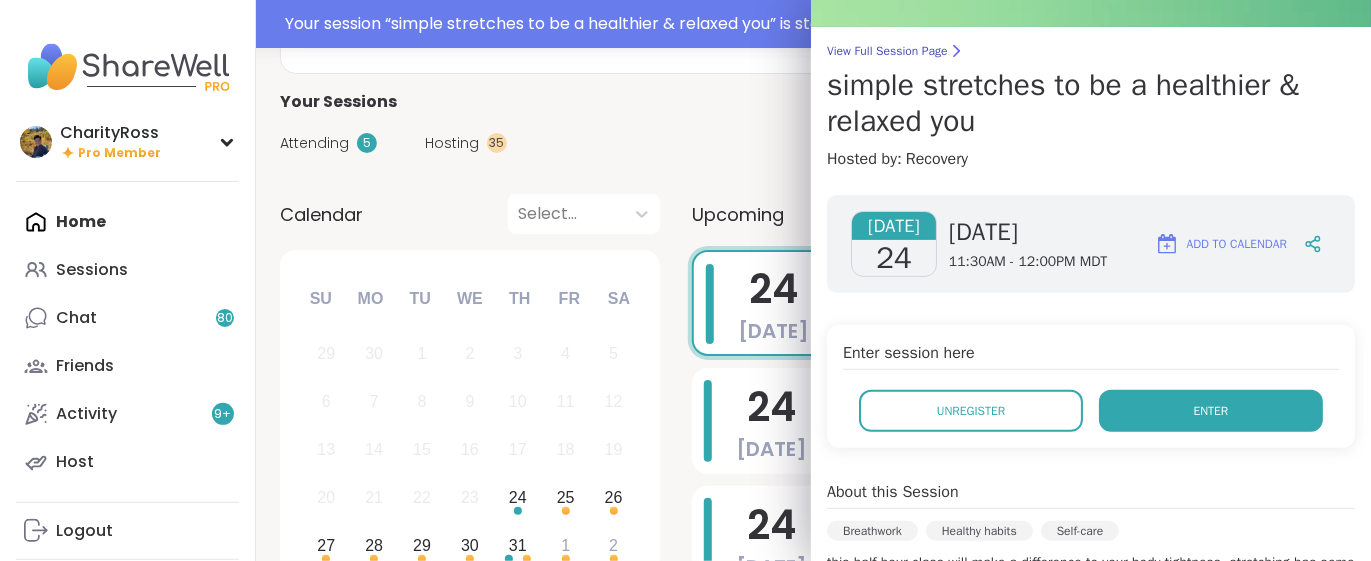 click on "Enter" at bounding box center (1211, 411) 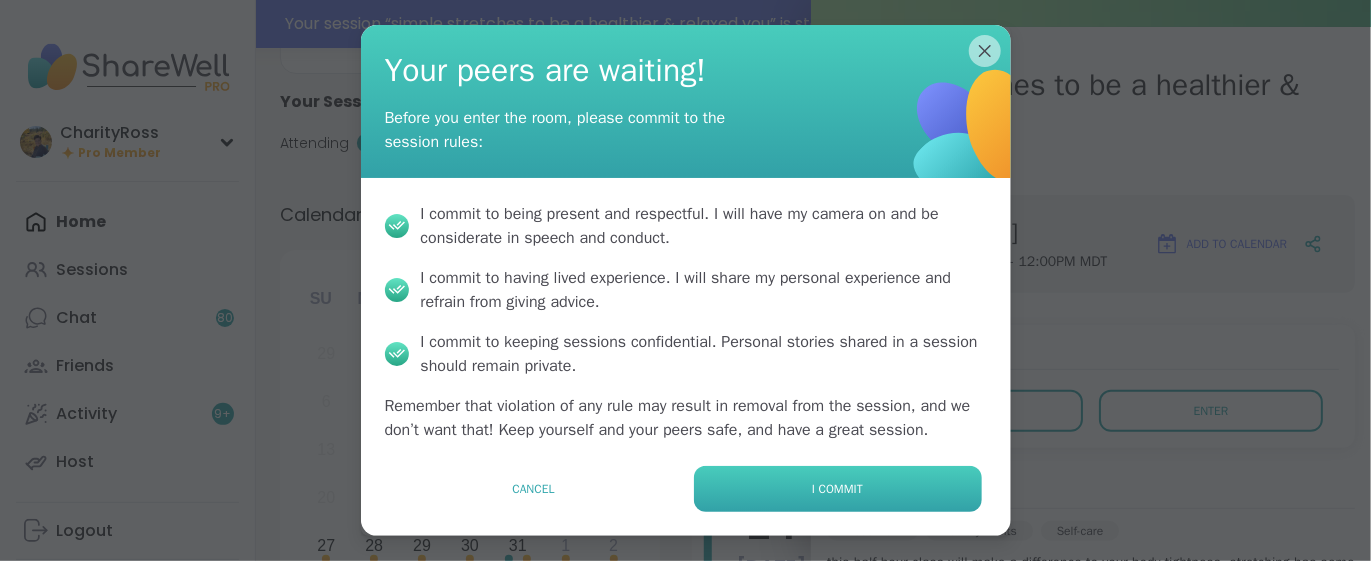 click on "I commit" at bounding box center (838, 489) 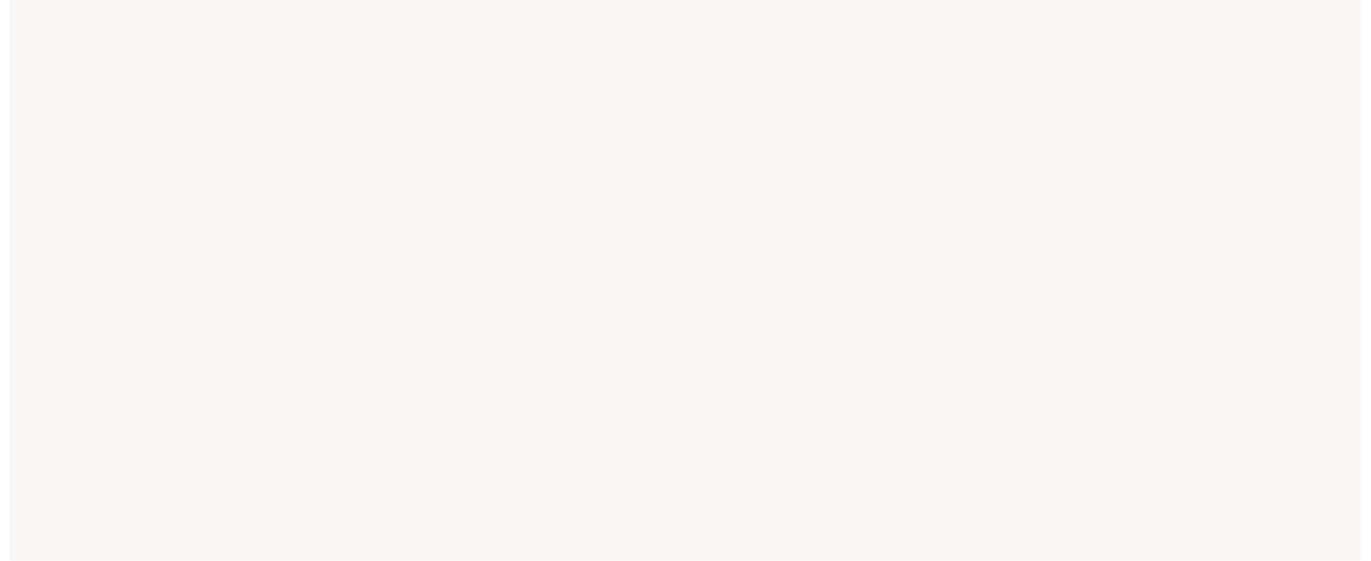 scroll, scrollTop: 0, scrollLeft: 0, axis: both 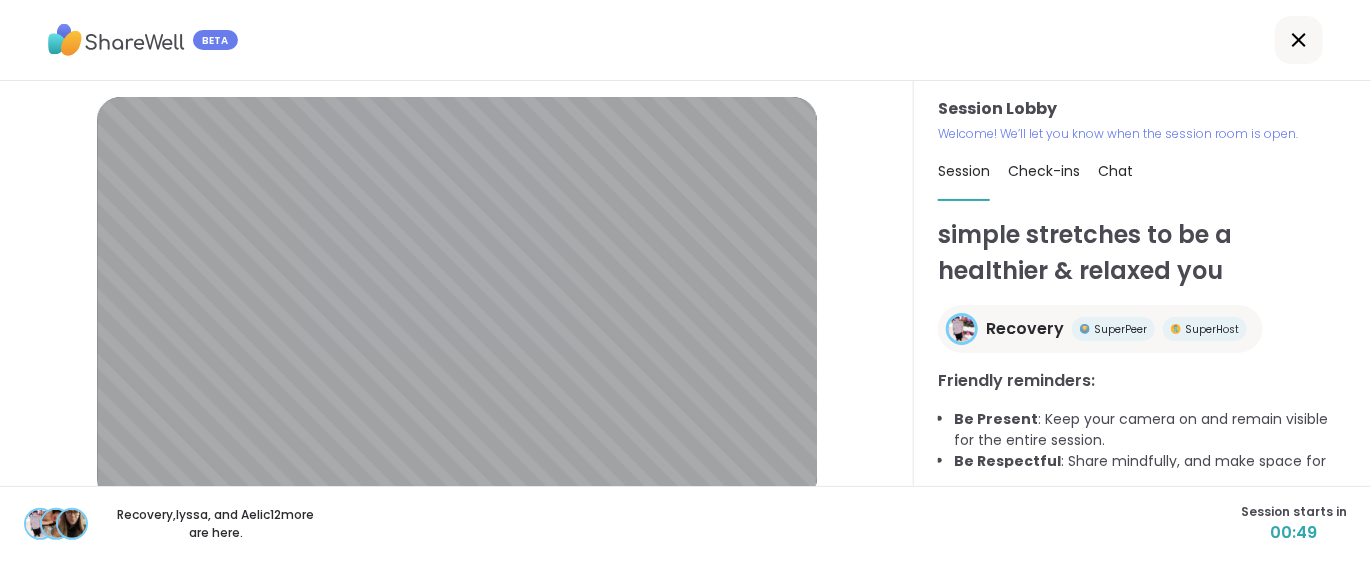 click on "Recovery ,  lyssa , and   Aelic12  more are here. Session starts in 00:49" at bounding box center (685, 523) 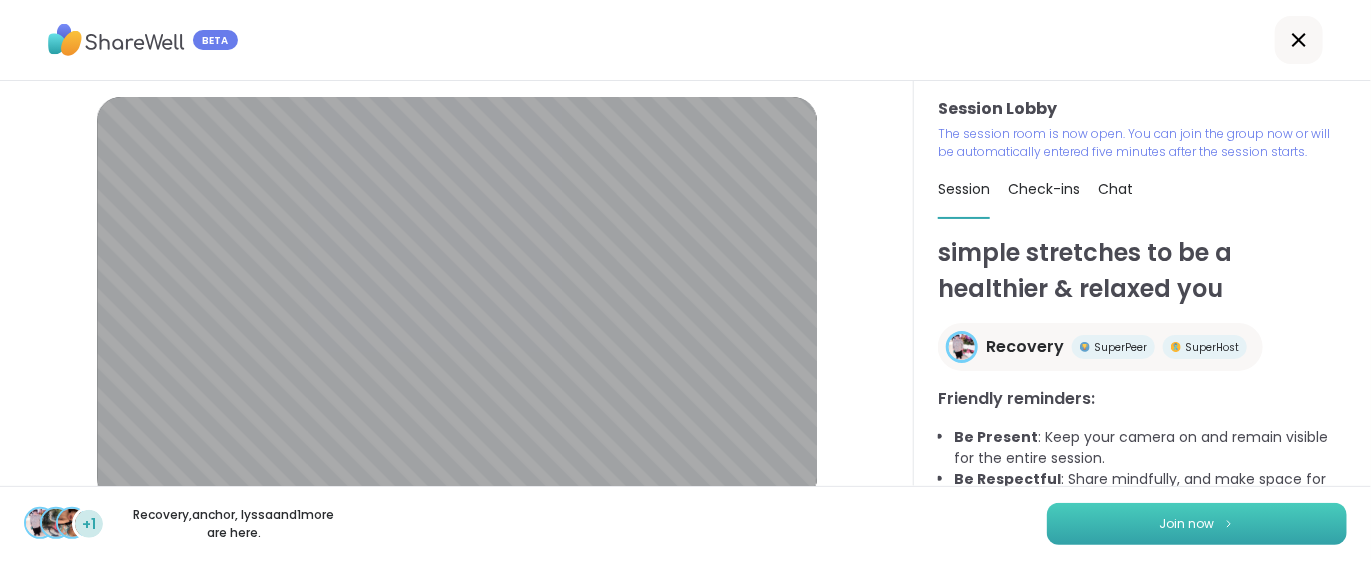 click on "Join now" at bounding box center [1197, 524] 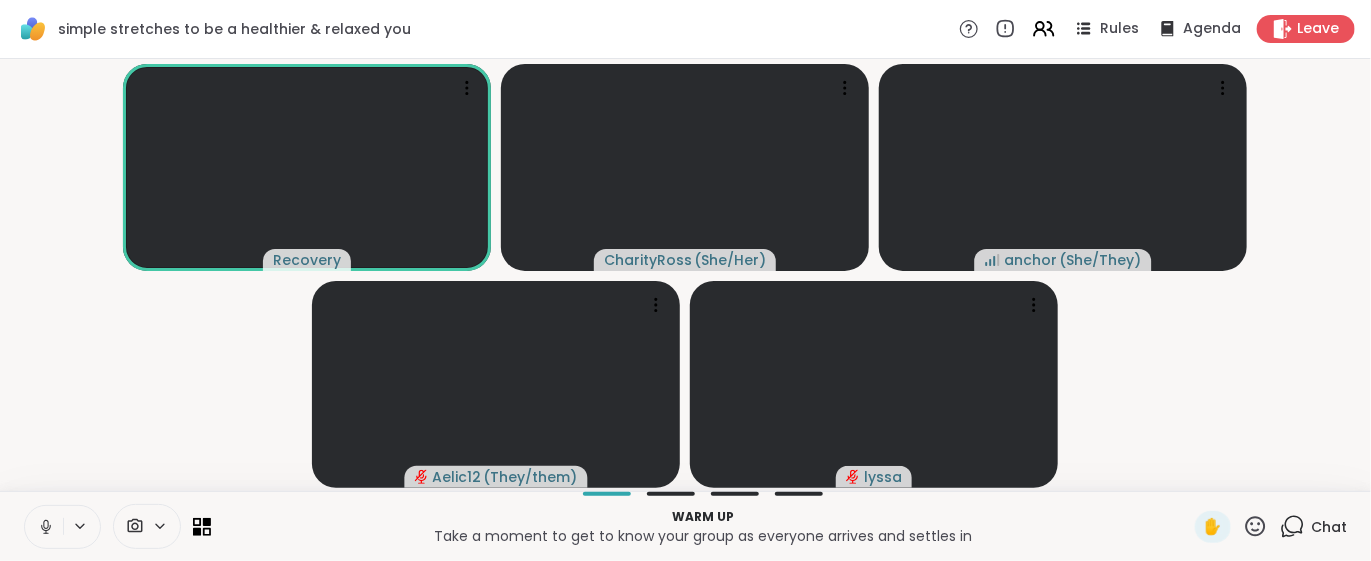 click 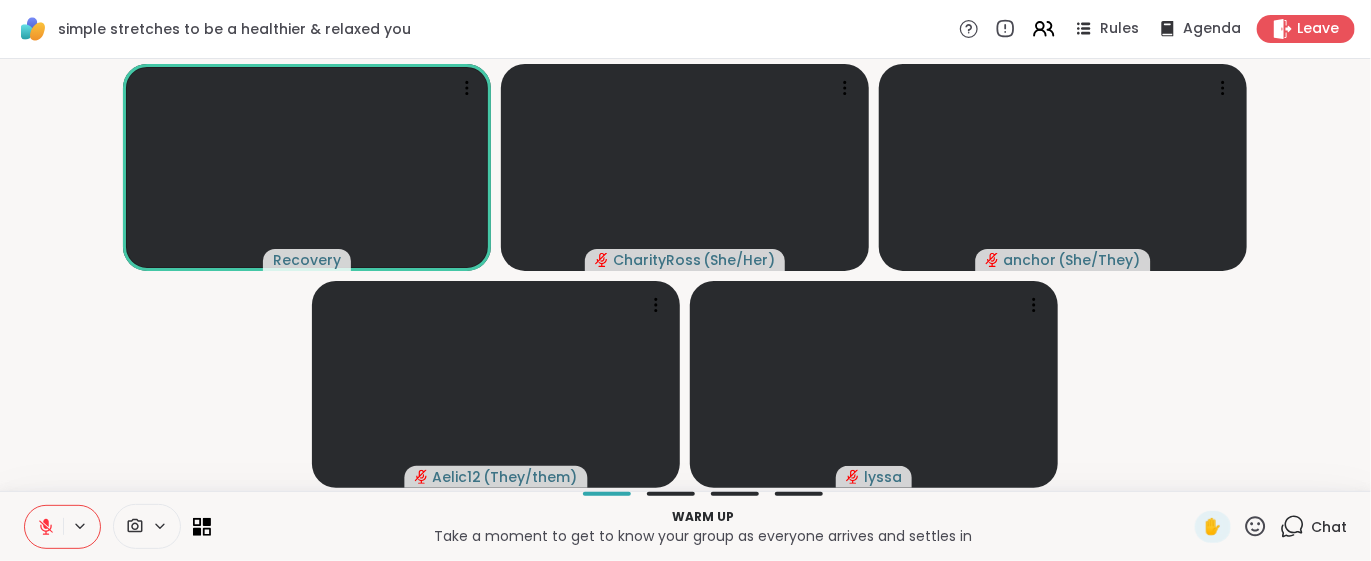 click 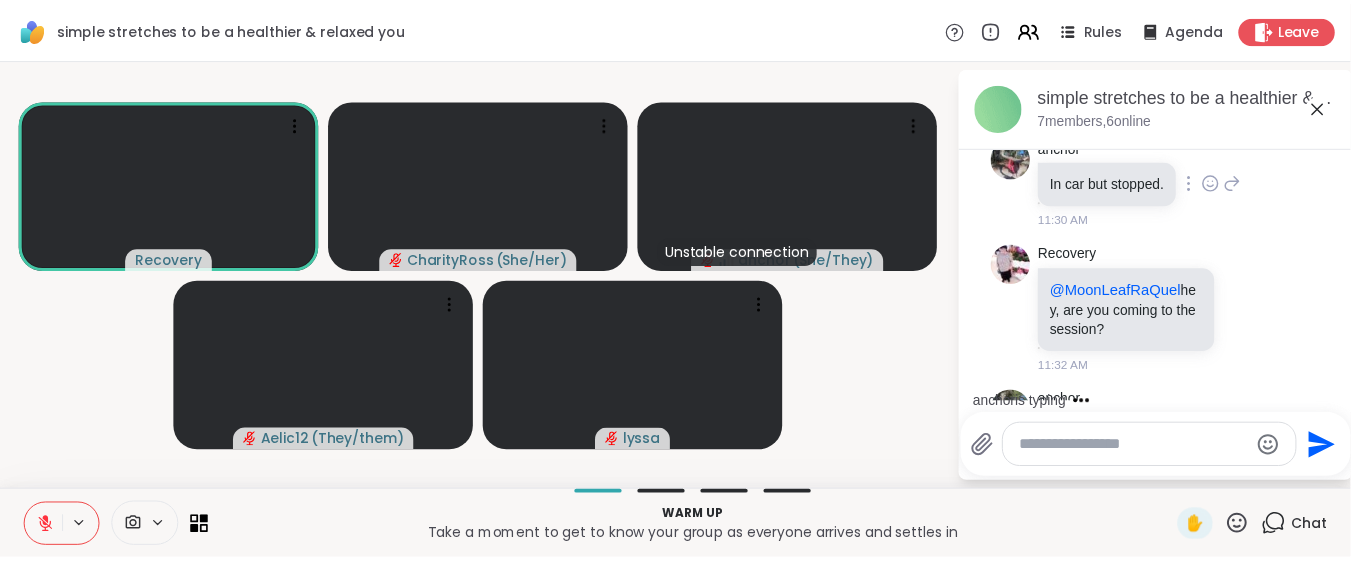 scroll, scrollTop: 205, scrollLeft: 0, axis: vertical 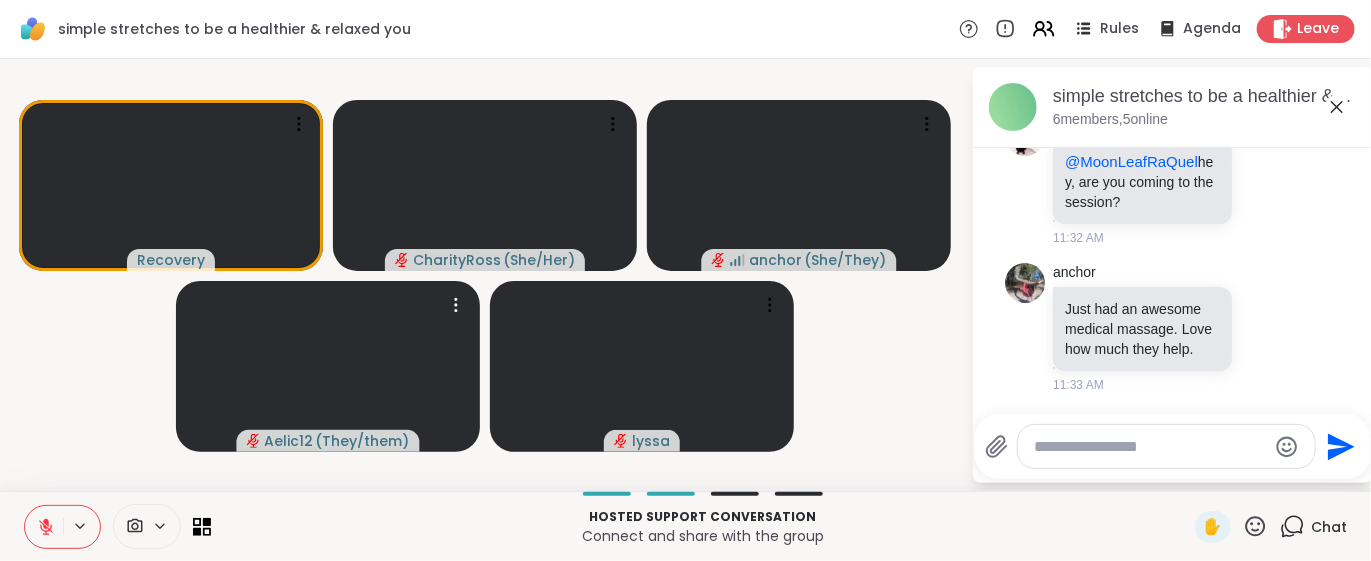 click 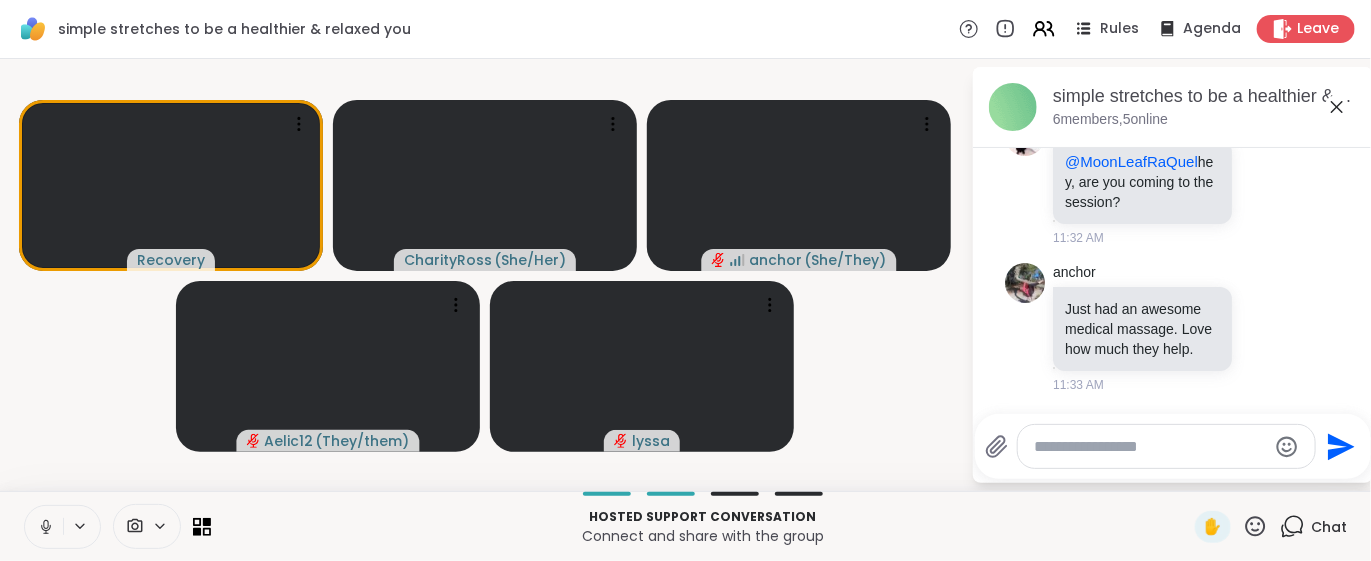 click 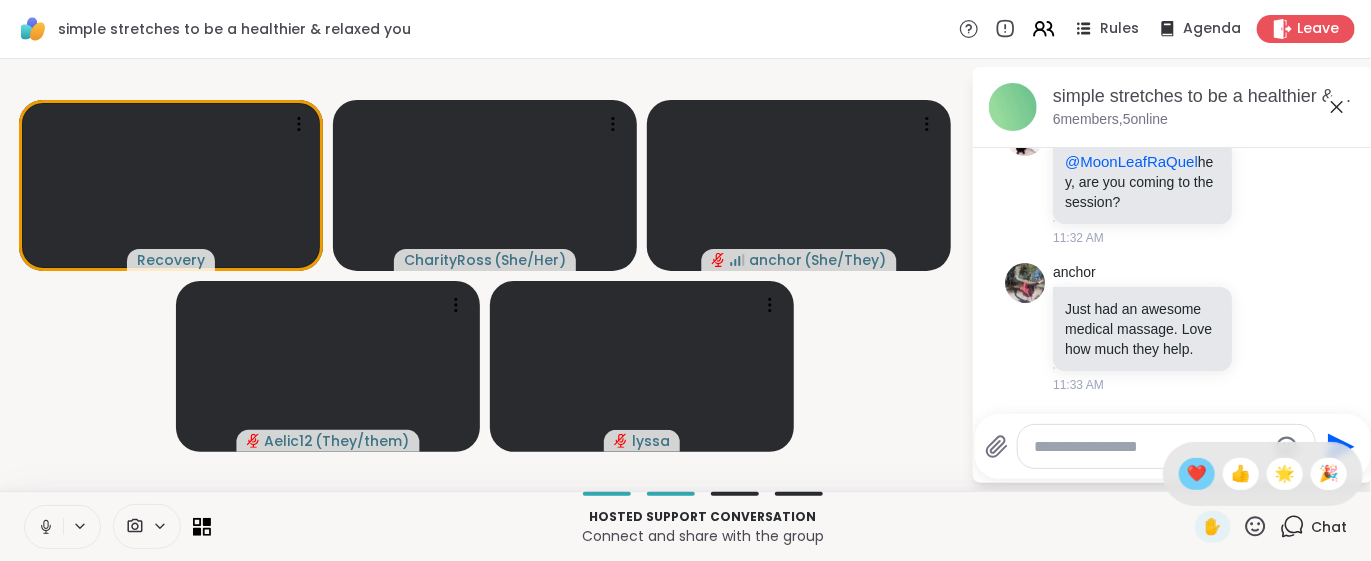click on "❤️" at bounding box center (1197, 474) 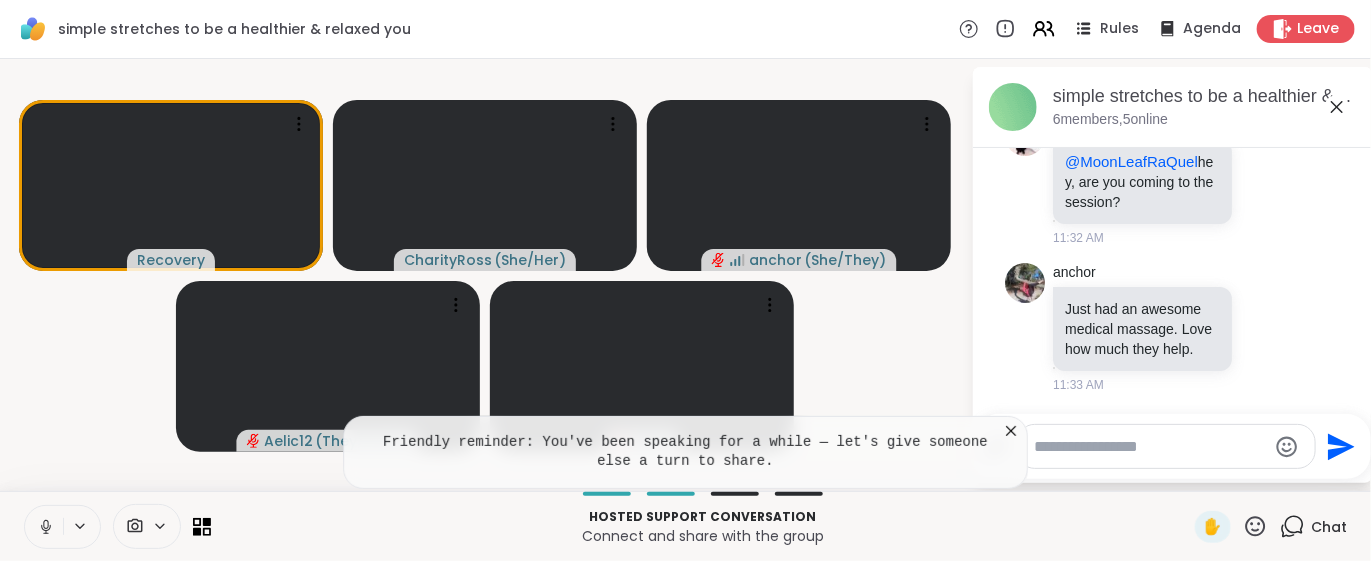 click 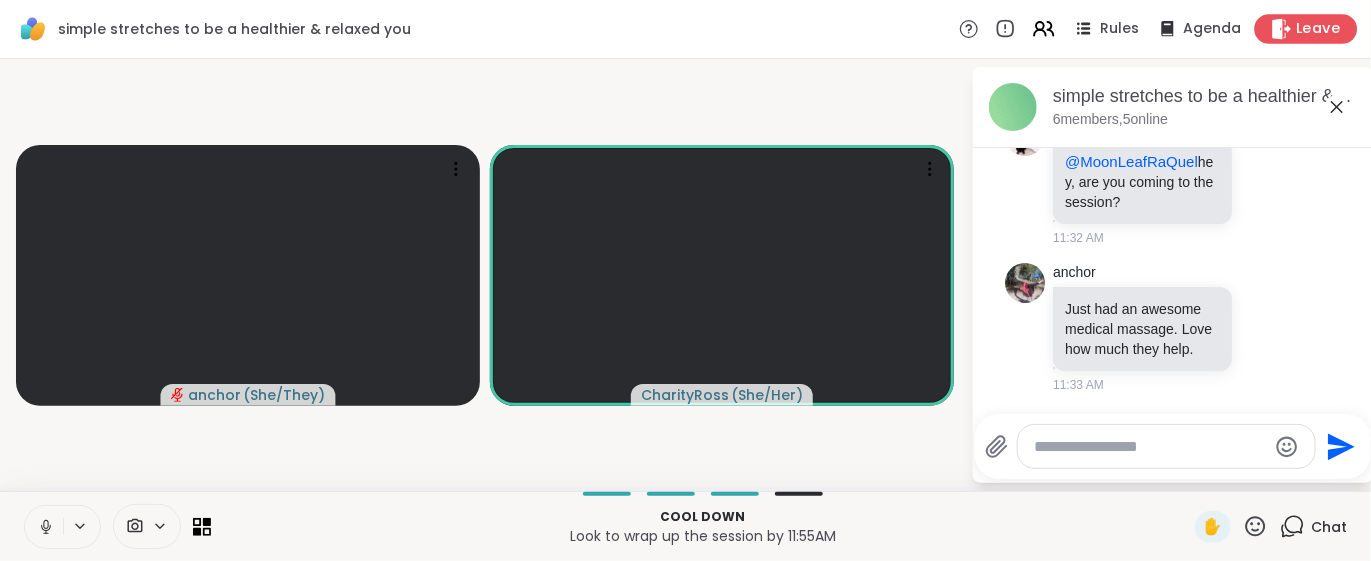 click on "Leave" at bounding box center [1319, 29] 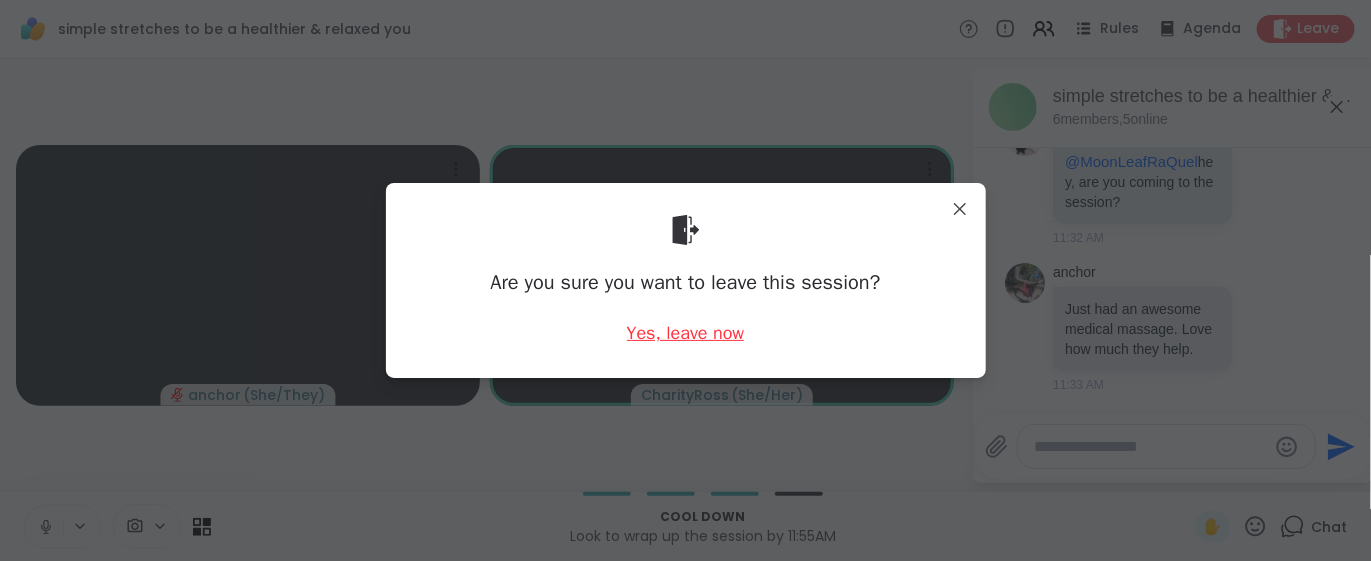 click on "Yes, leave now" at bounding box center [686, 333] 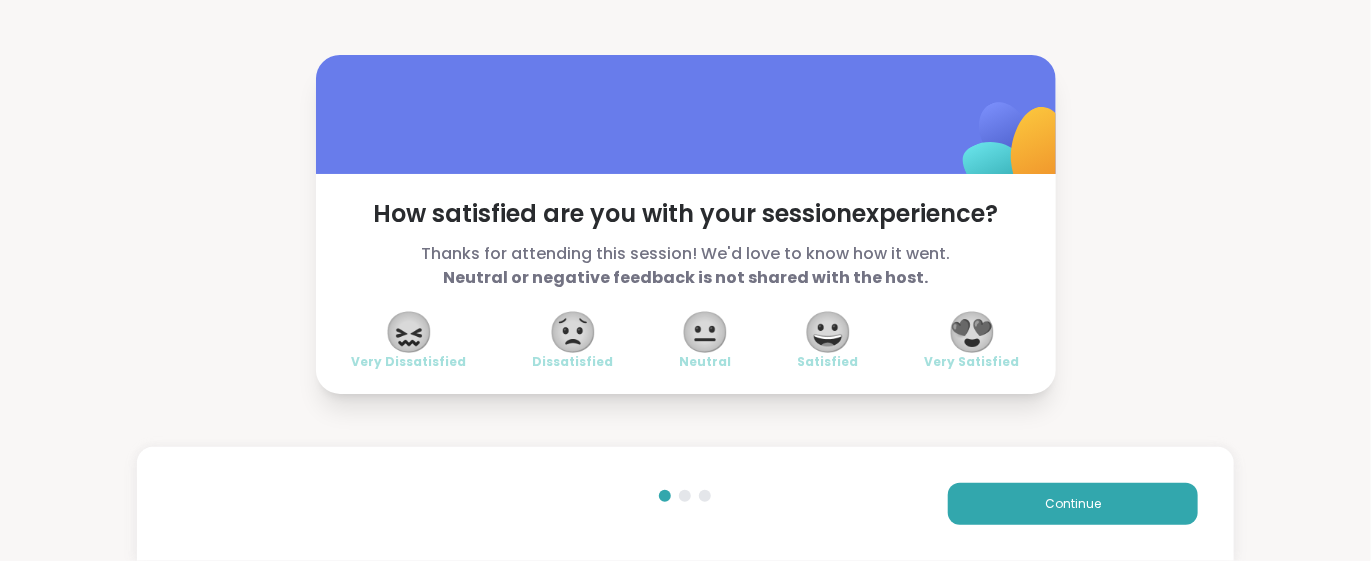 click on "😍" at bounding box center [972, 332] 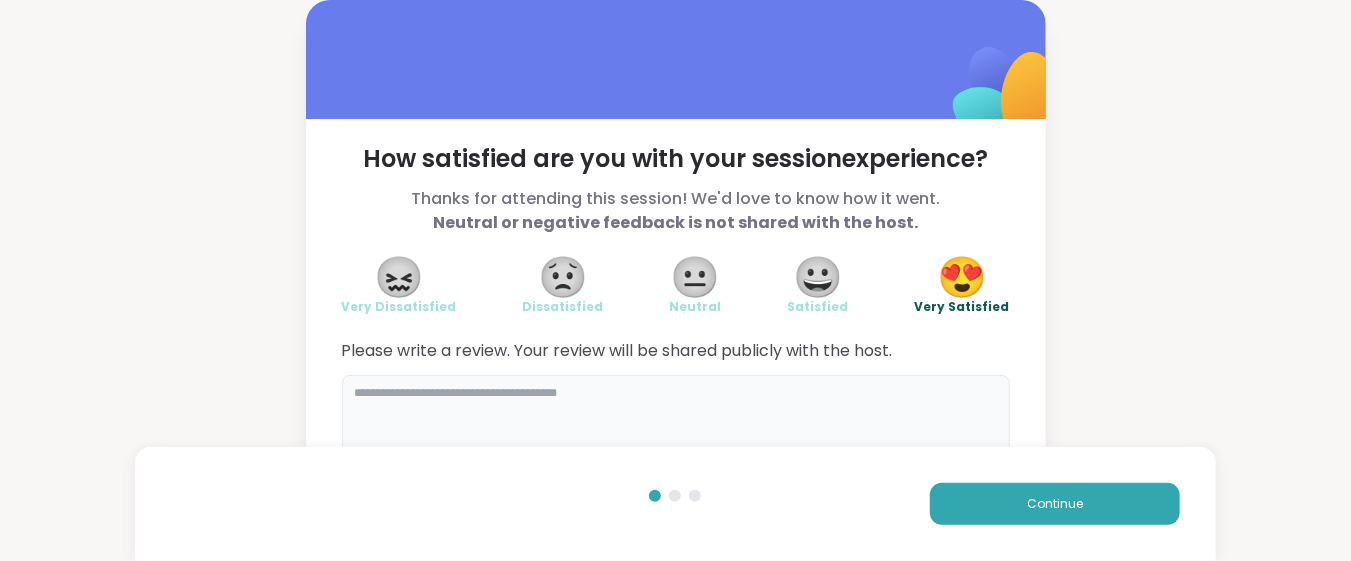 click at bounding box center (676, 423) 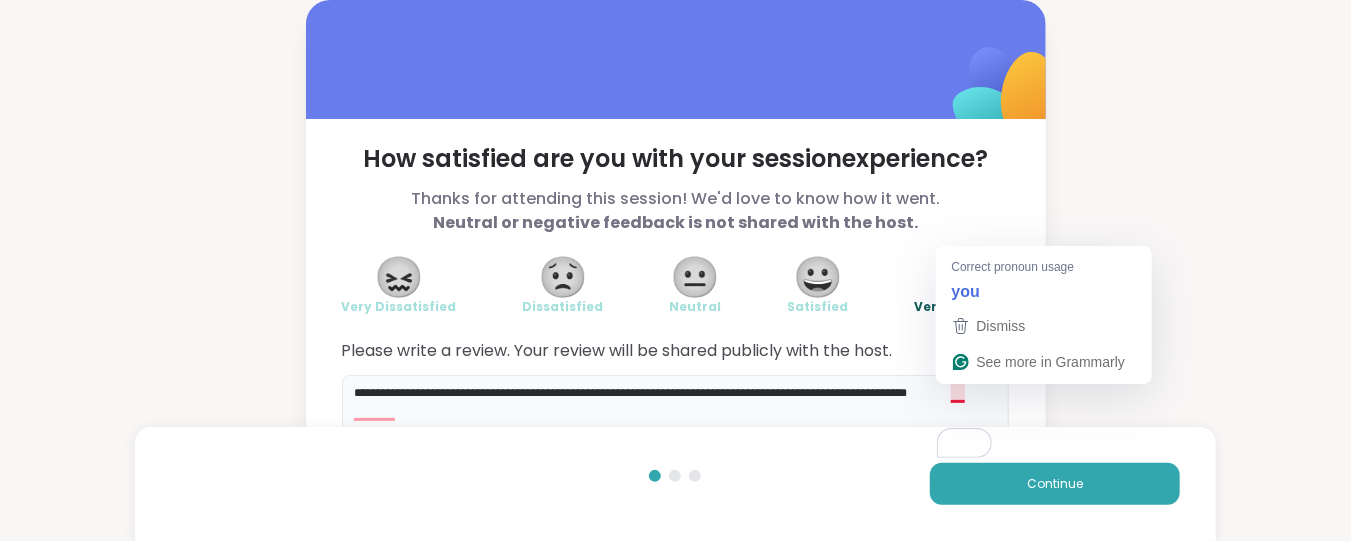 click on "**********" at bounding box center (676, 423) 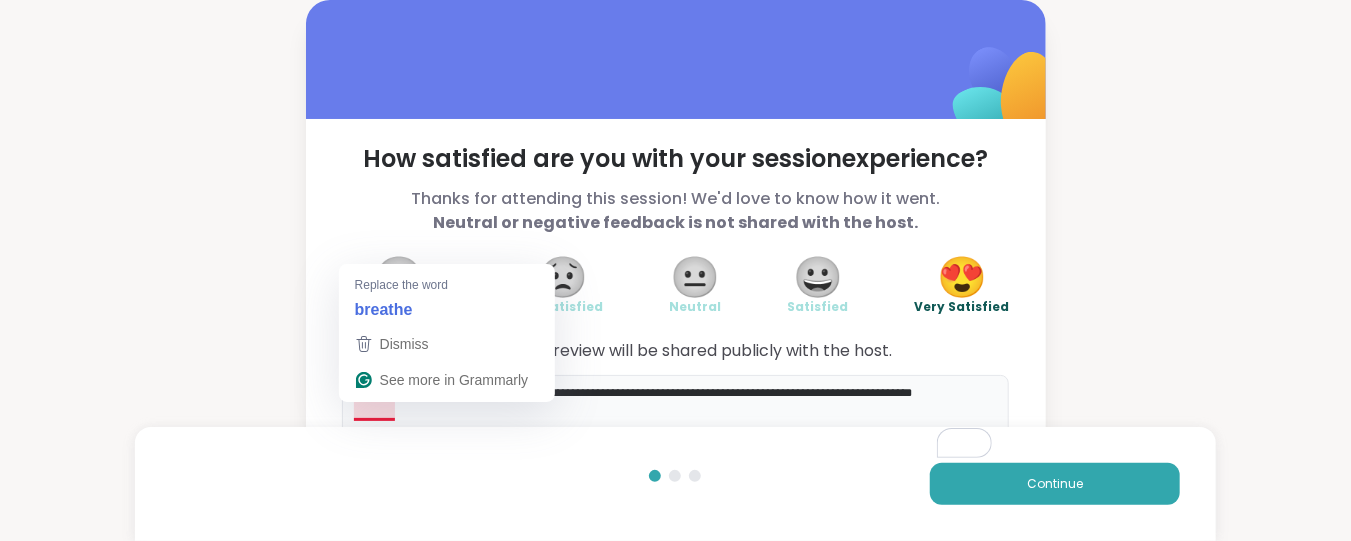 click on "**********" at bounding box center [676, 423] 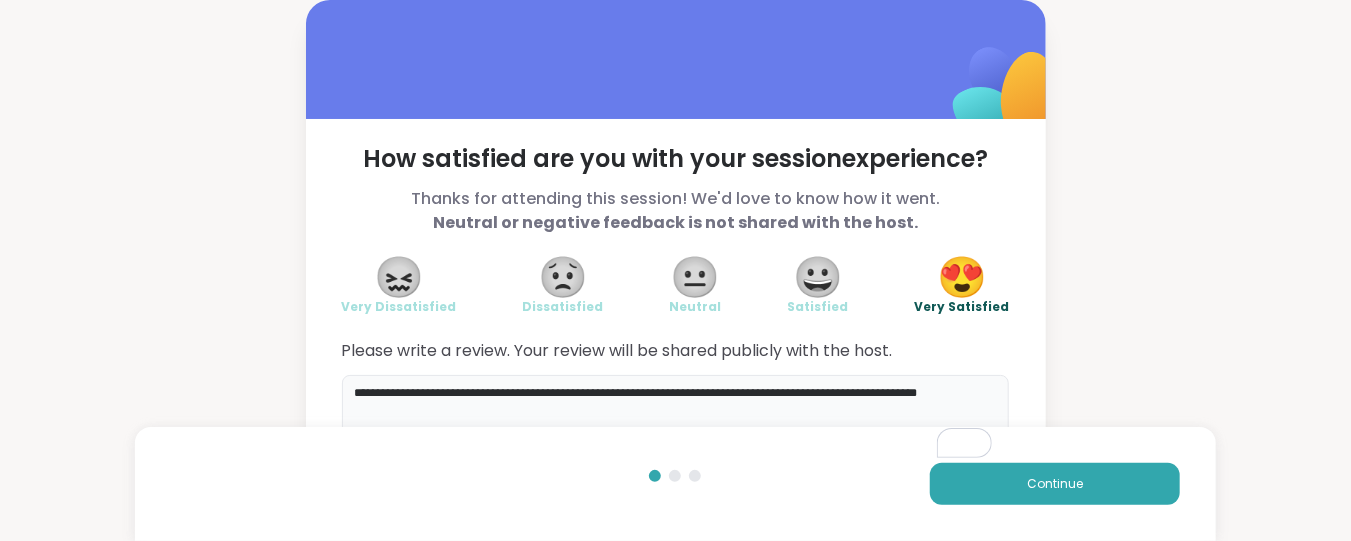 click on "**********" at bounding box center (676, 423) 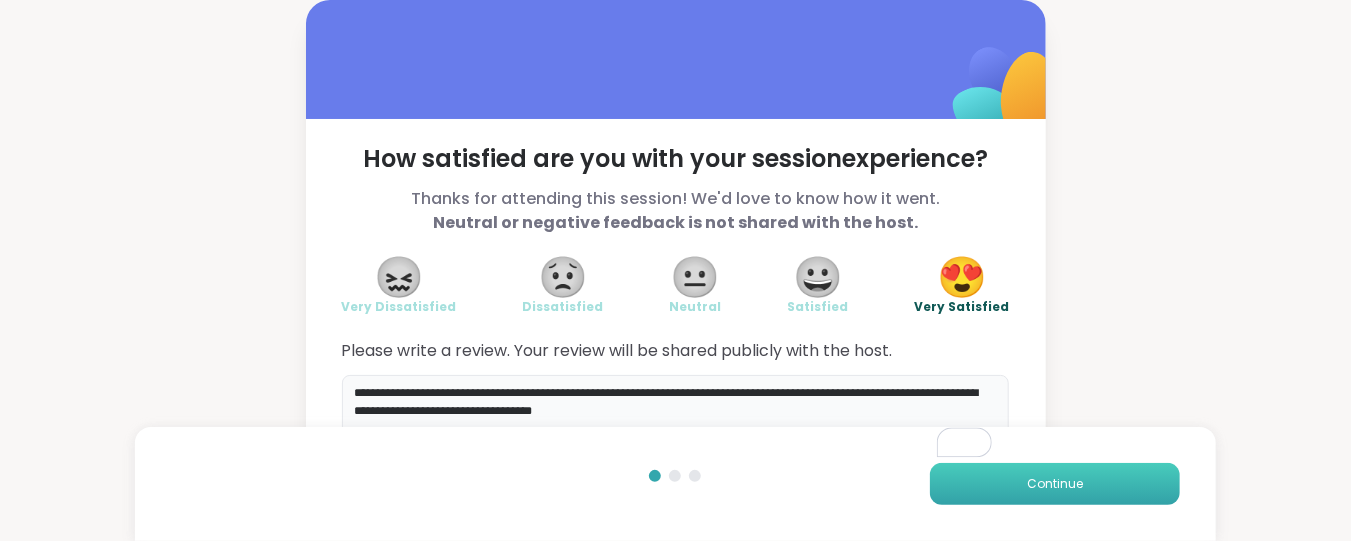 type on "**********" 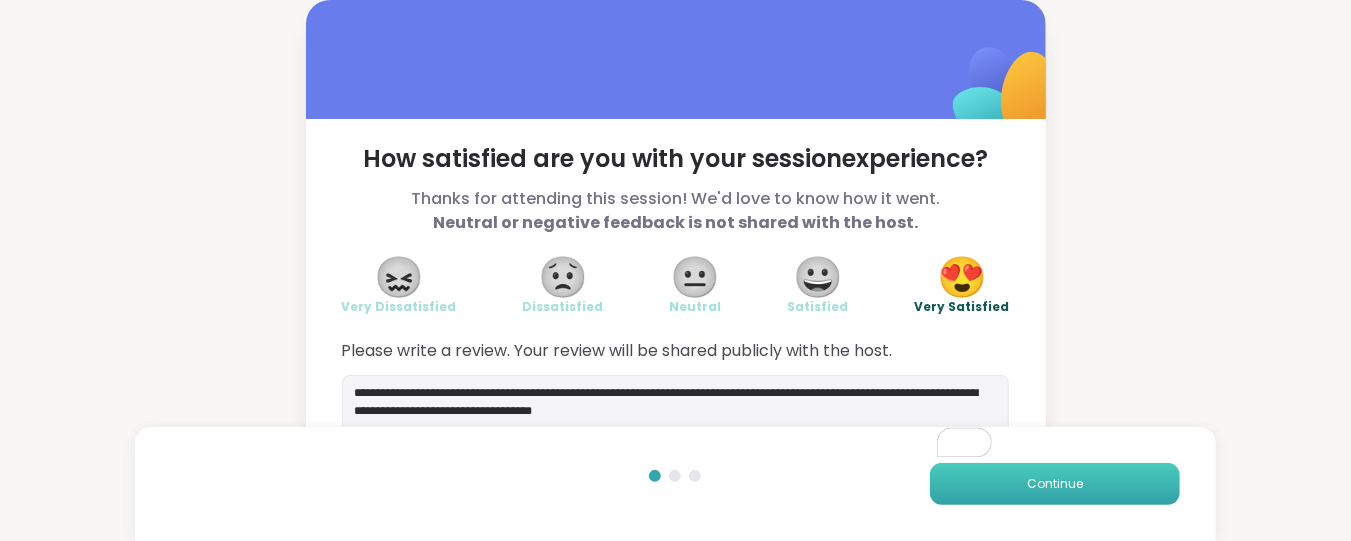 click on "Continue" at bounding box center (1055, 484) 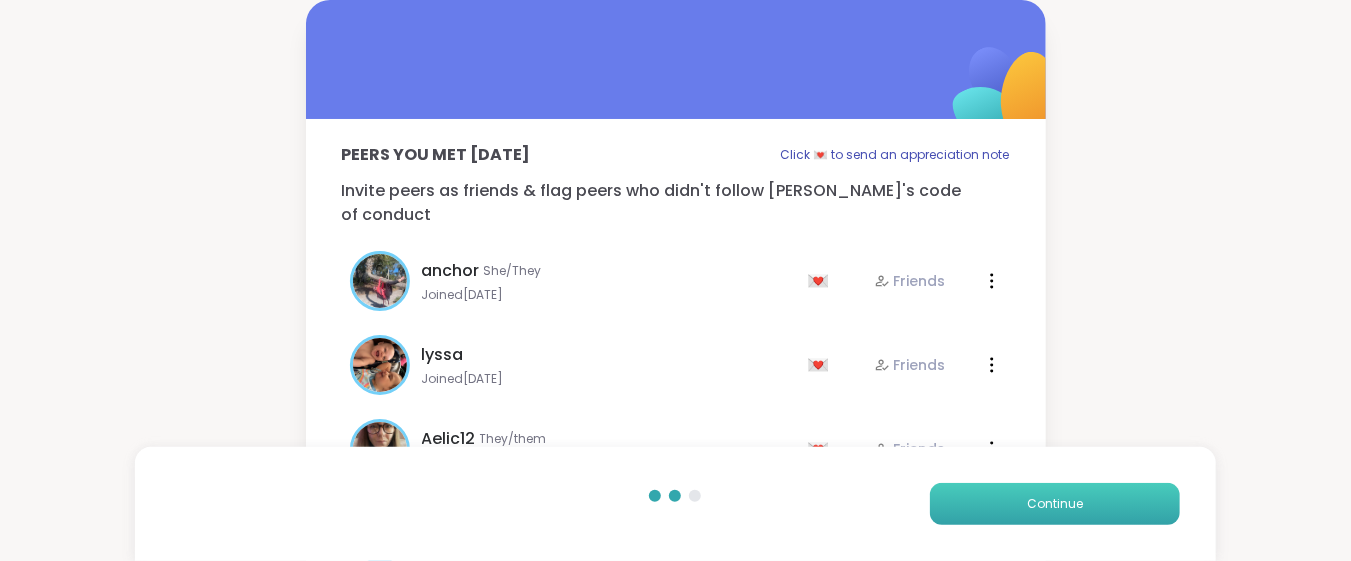 click on "Continue" at bounding box center [1055, 504] 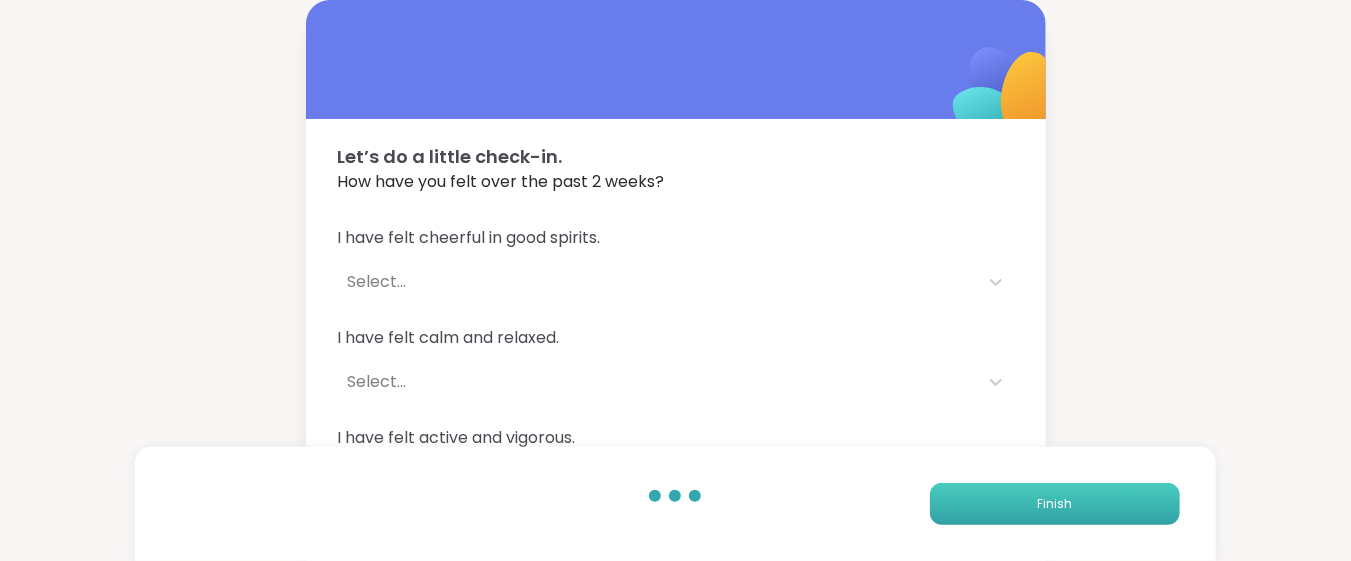 click on "Finish" at bounding box center [1055, 504] 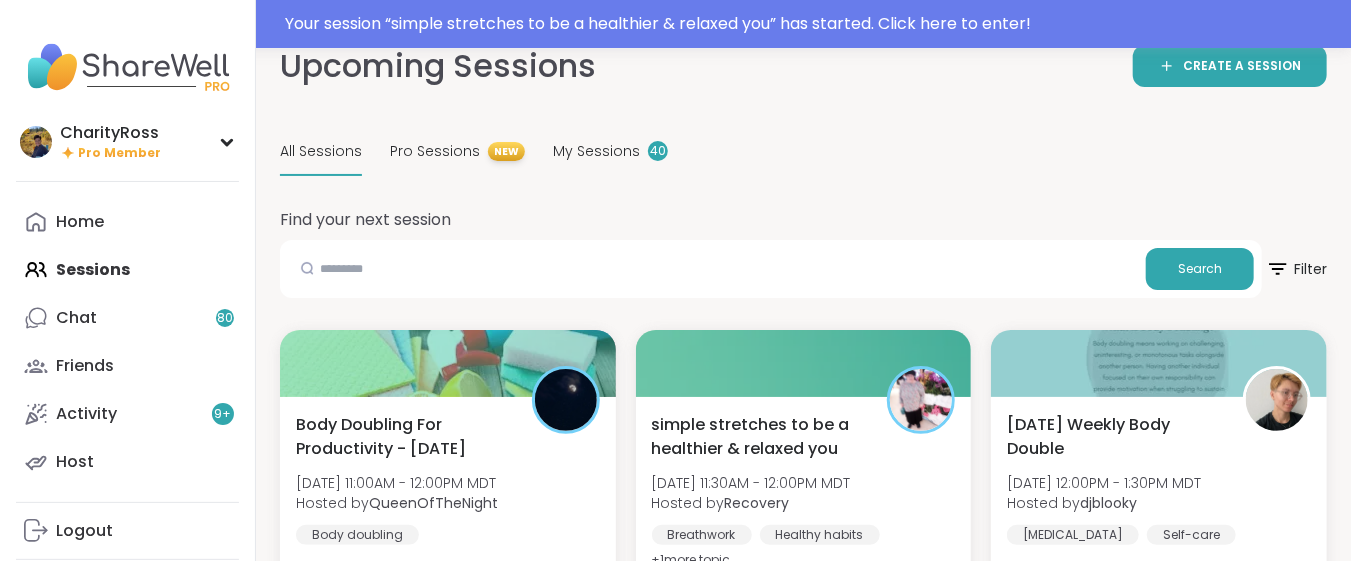 scroll, scrollTop: 0, scrollLeft: 0, axis: both 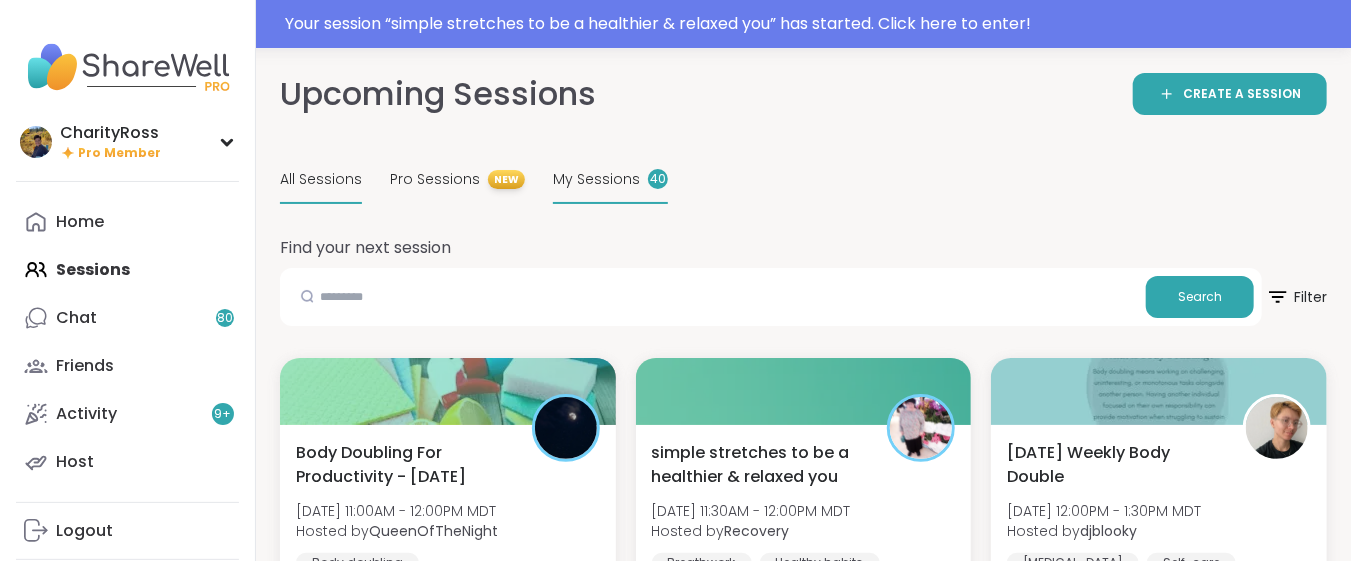 click on "My Sessions 40" at bounding box center [610, 180] 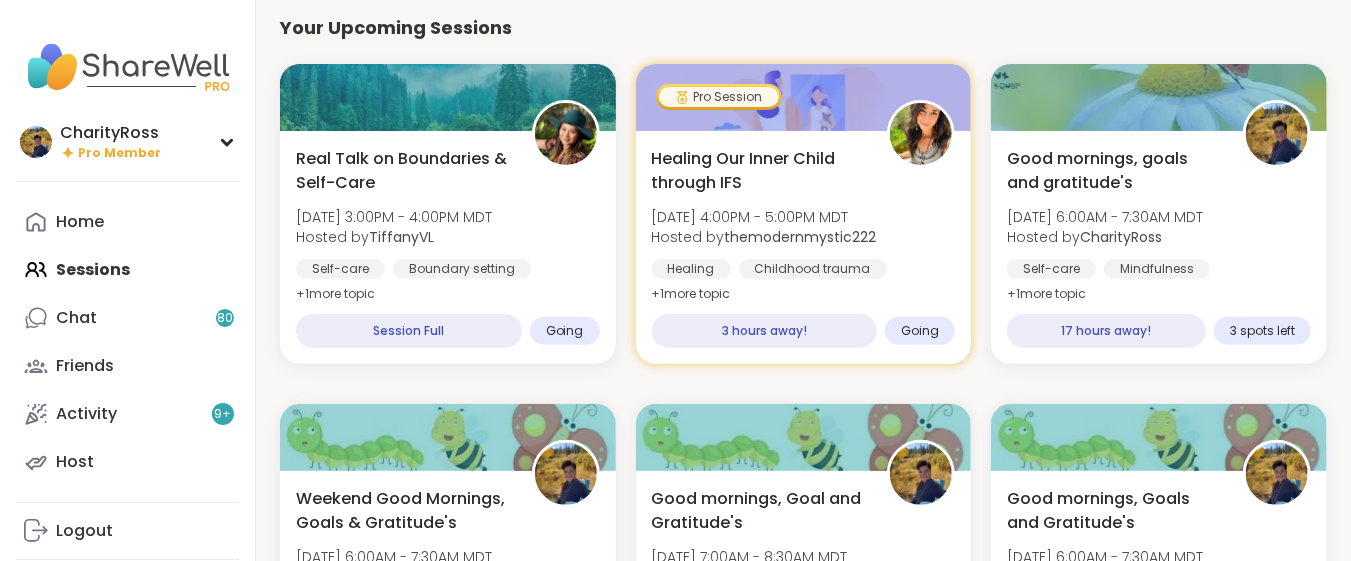 scroll, scrollTop: 218, scrollLeft: 0, axis: vertical 